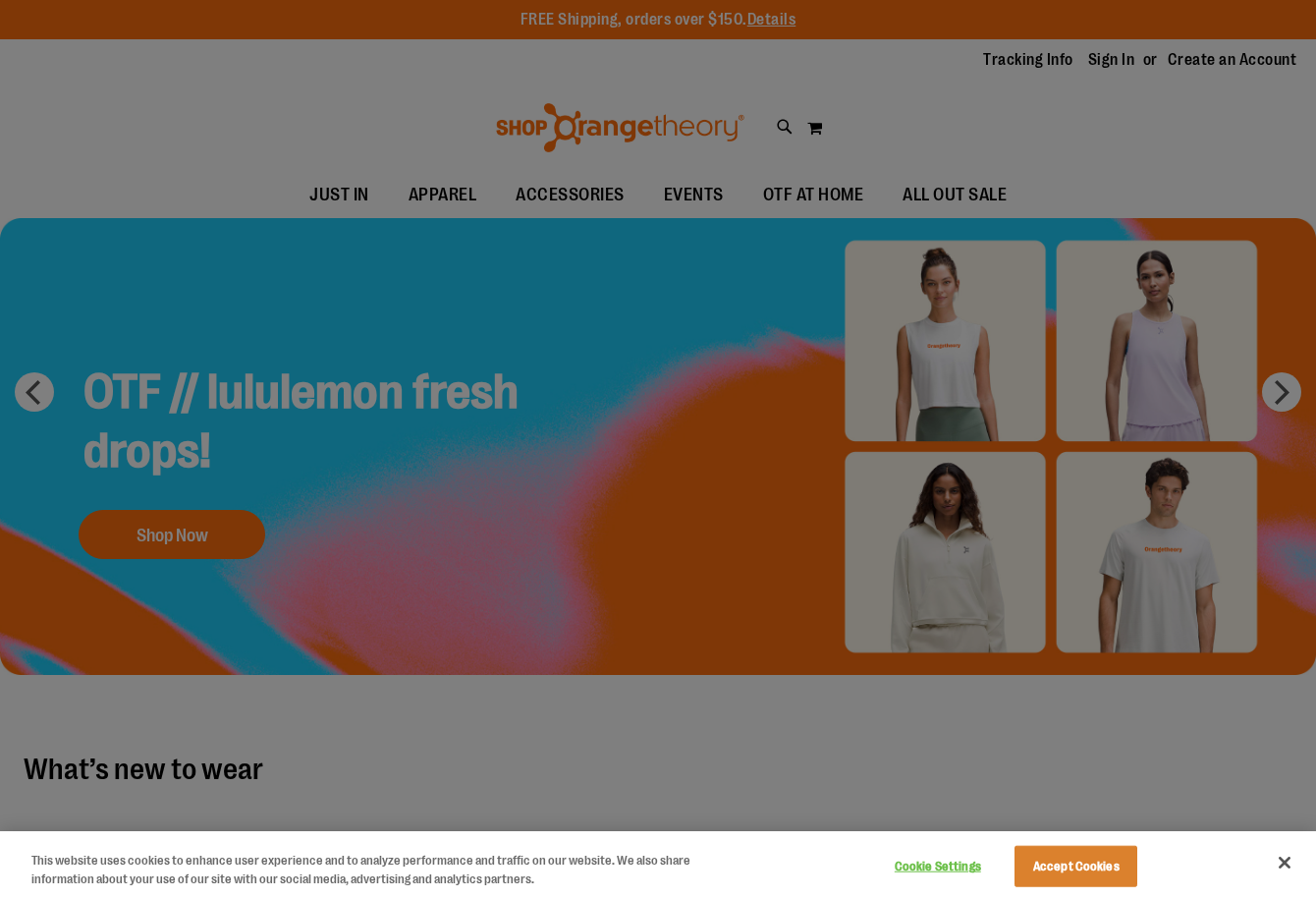 scroll, scrollTop: 0, scrollLeft: 0, axis: both 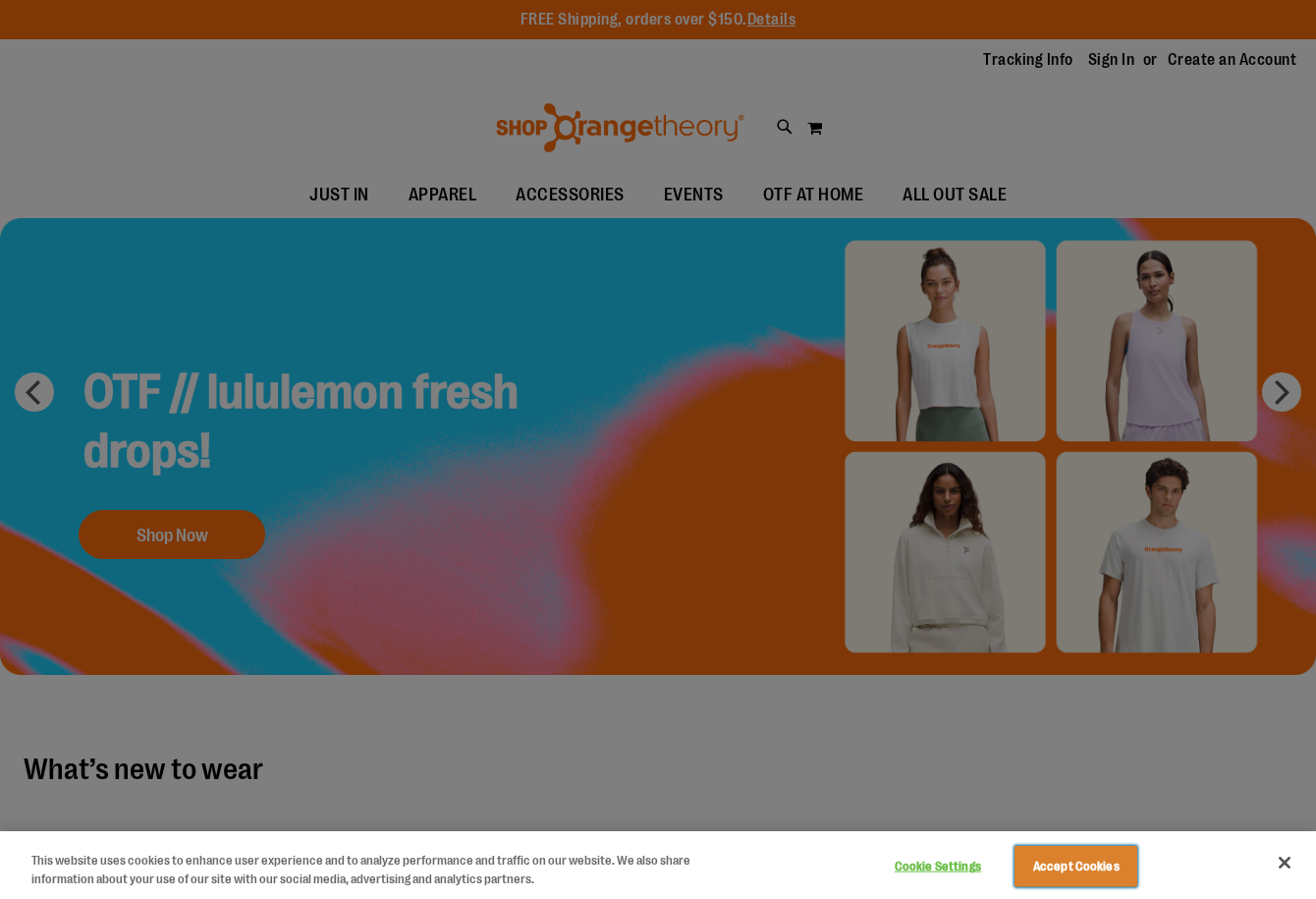 click on "Accept Cookies" at bounding box center (1075, 867) 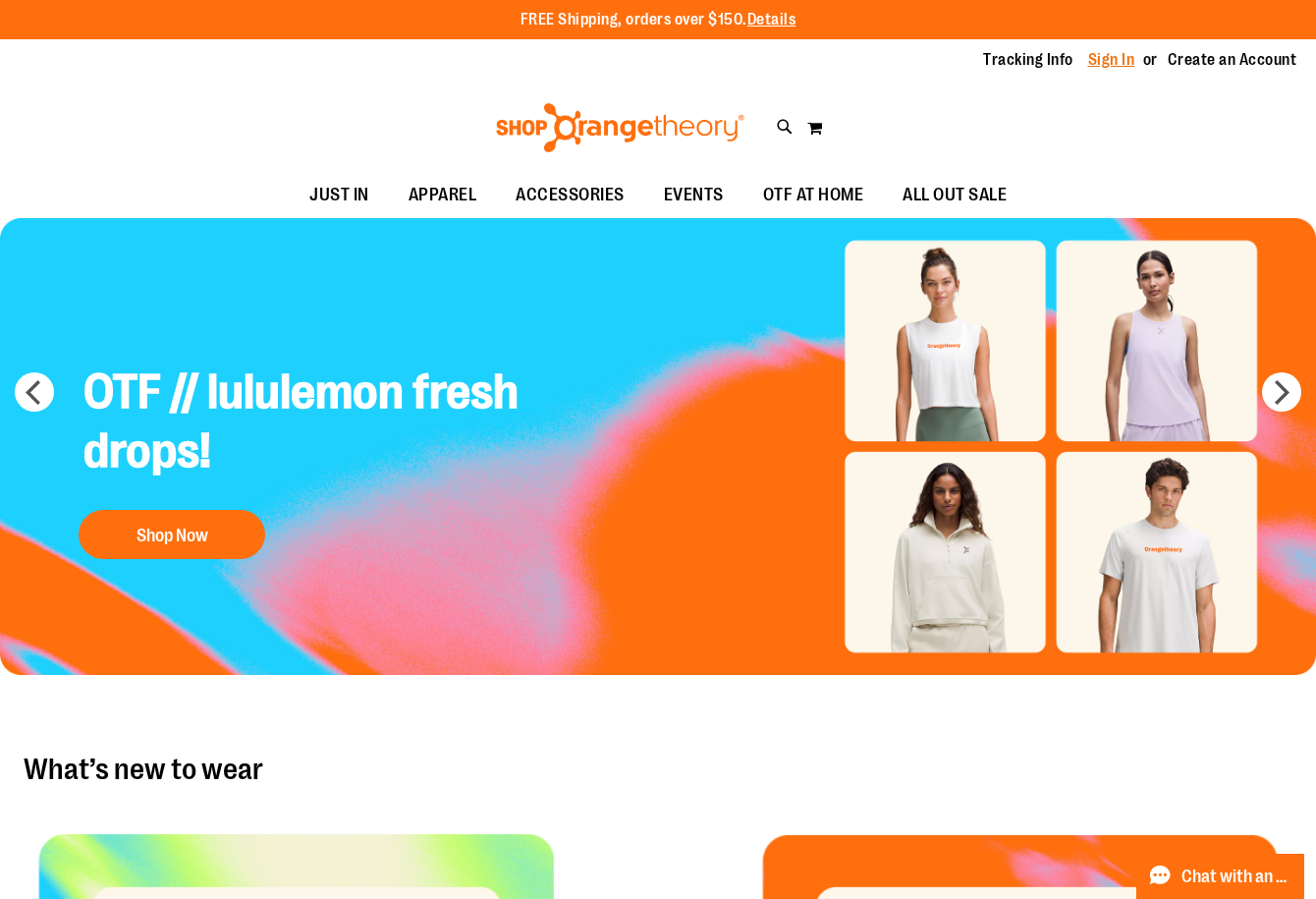 click on "Sign In" at bounding box center (1112, 60) 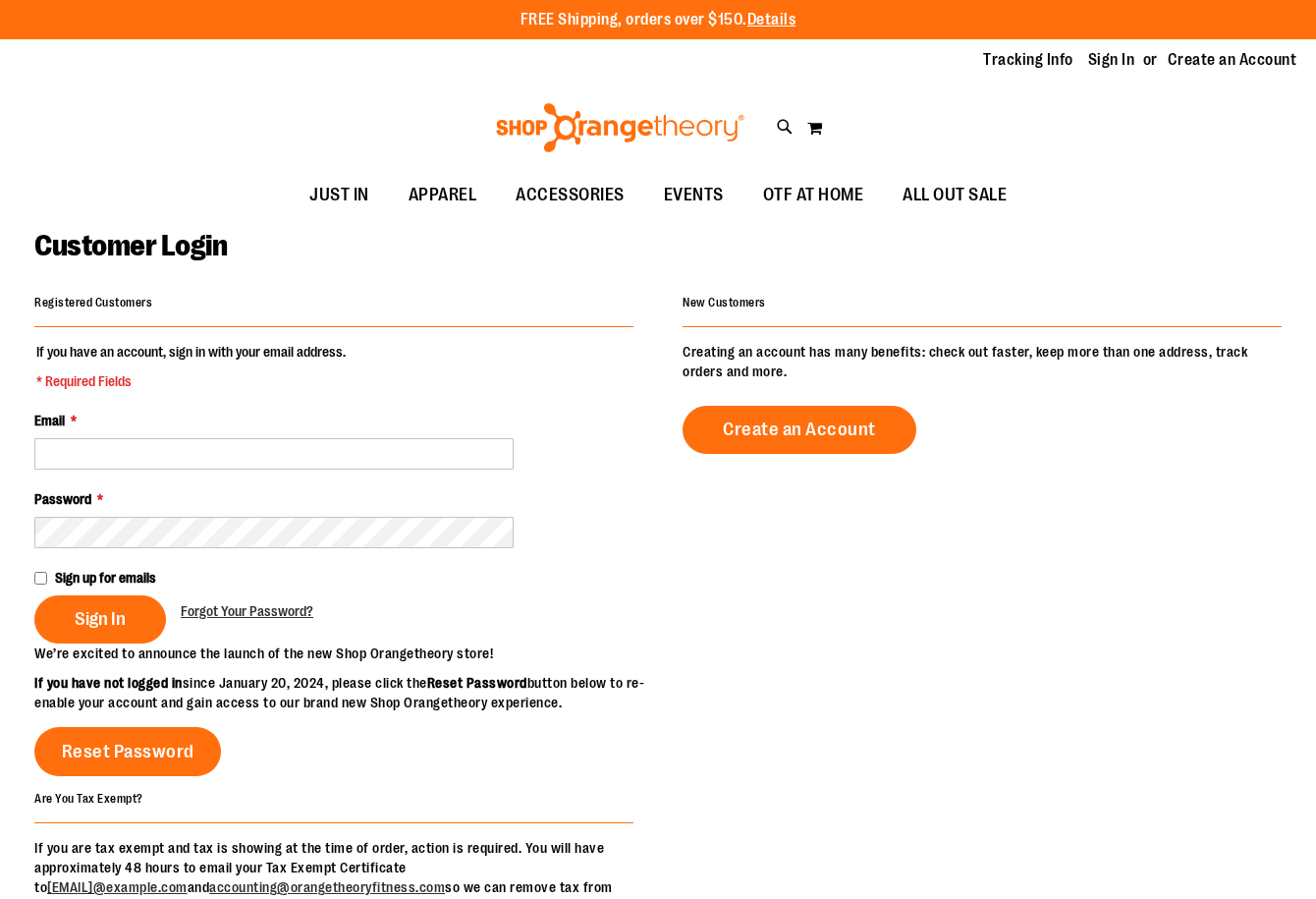 scroll, scrollTop: 0, scrollLeft: 0, axis: both 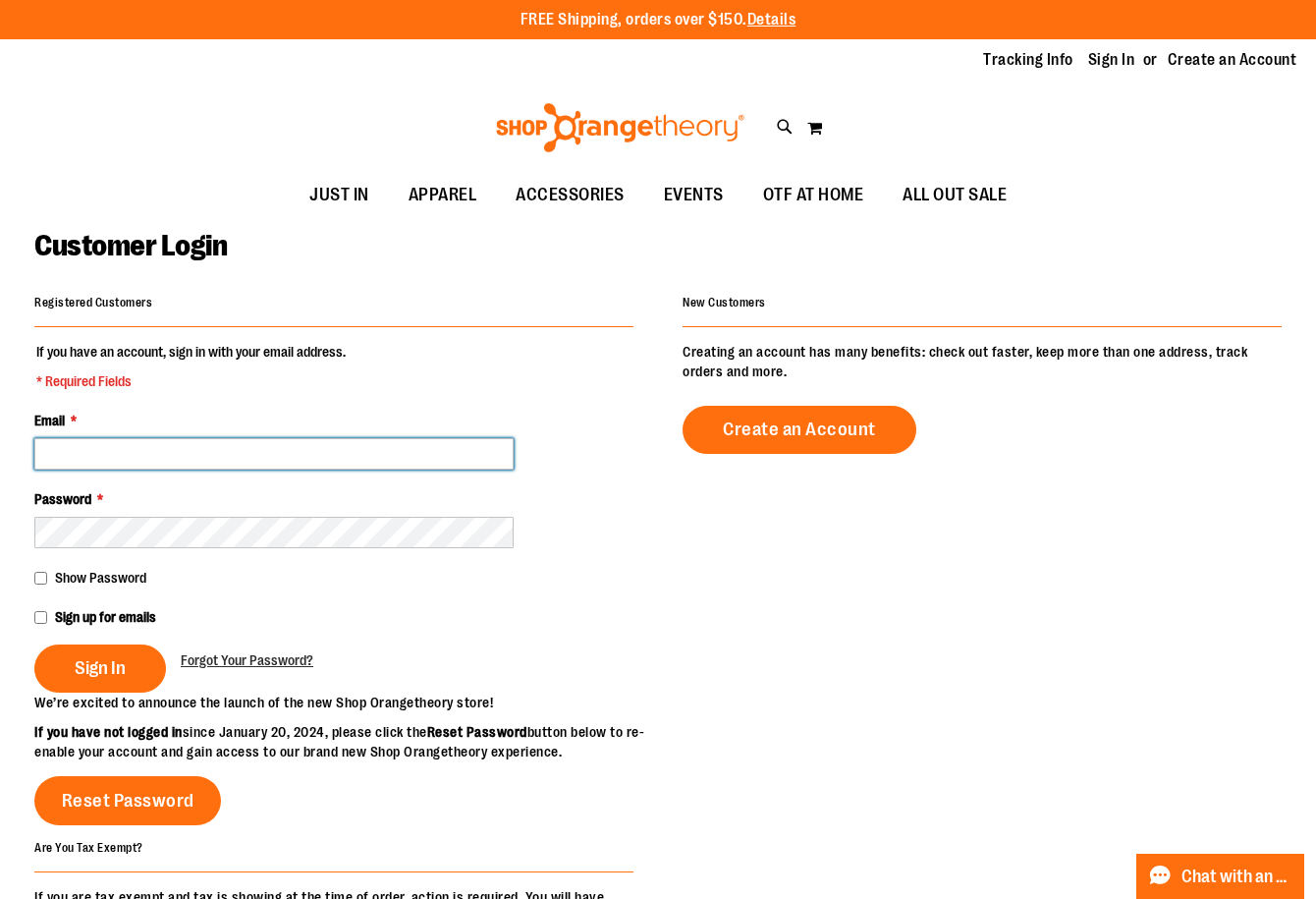 click on "Email *" at bounding box center (274, 454) 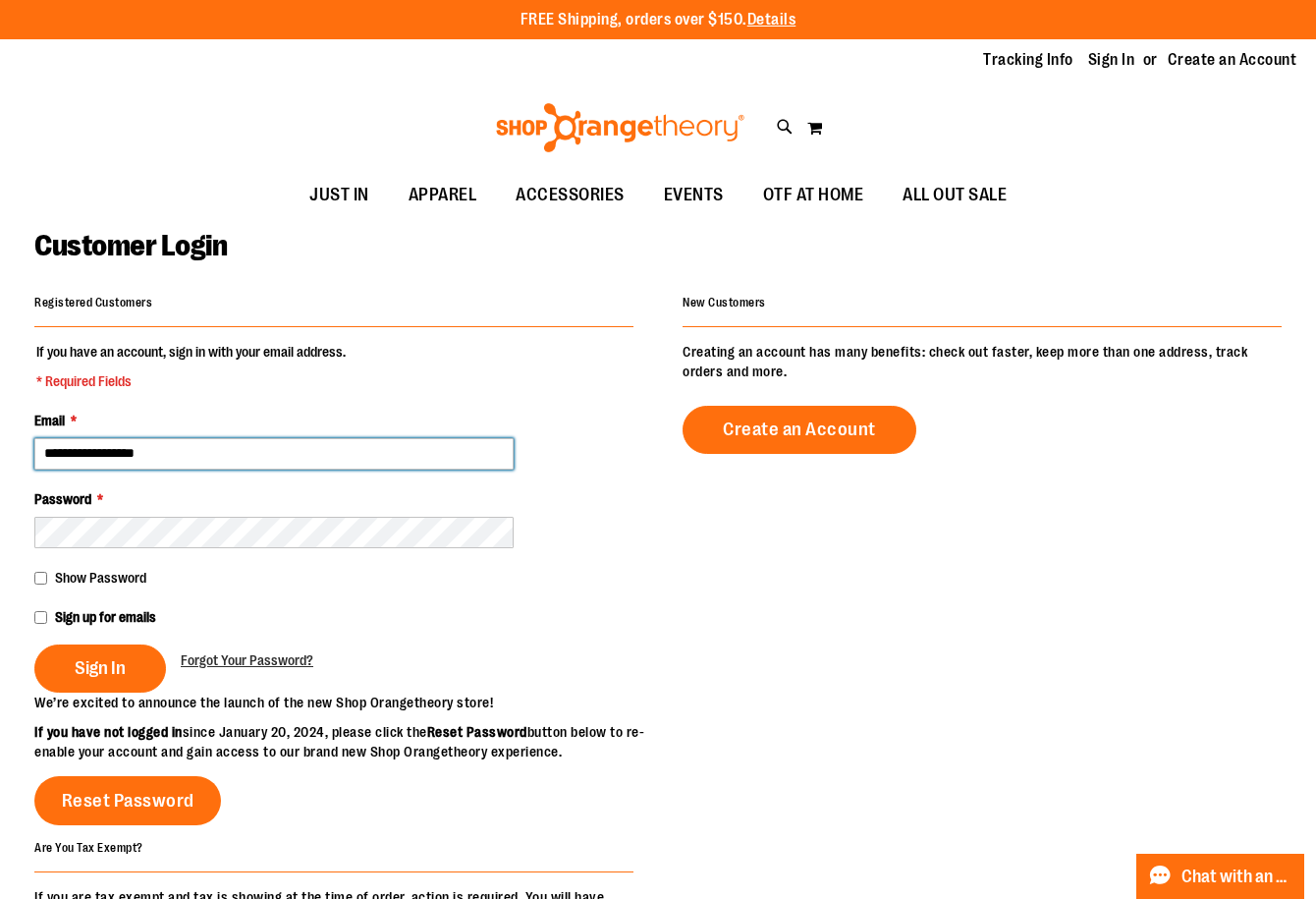 type on "**********" 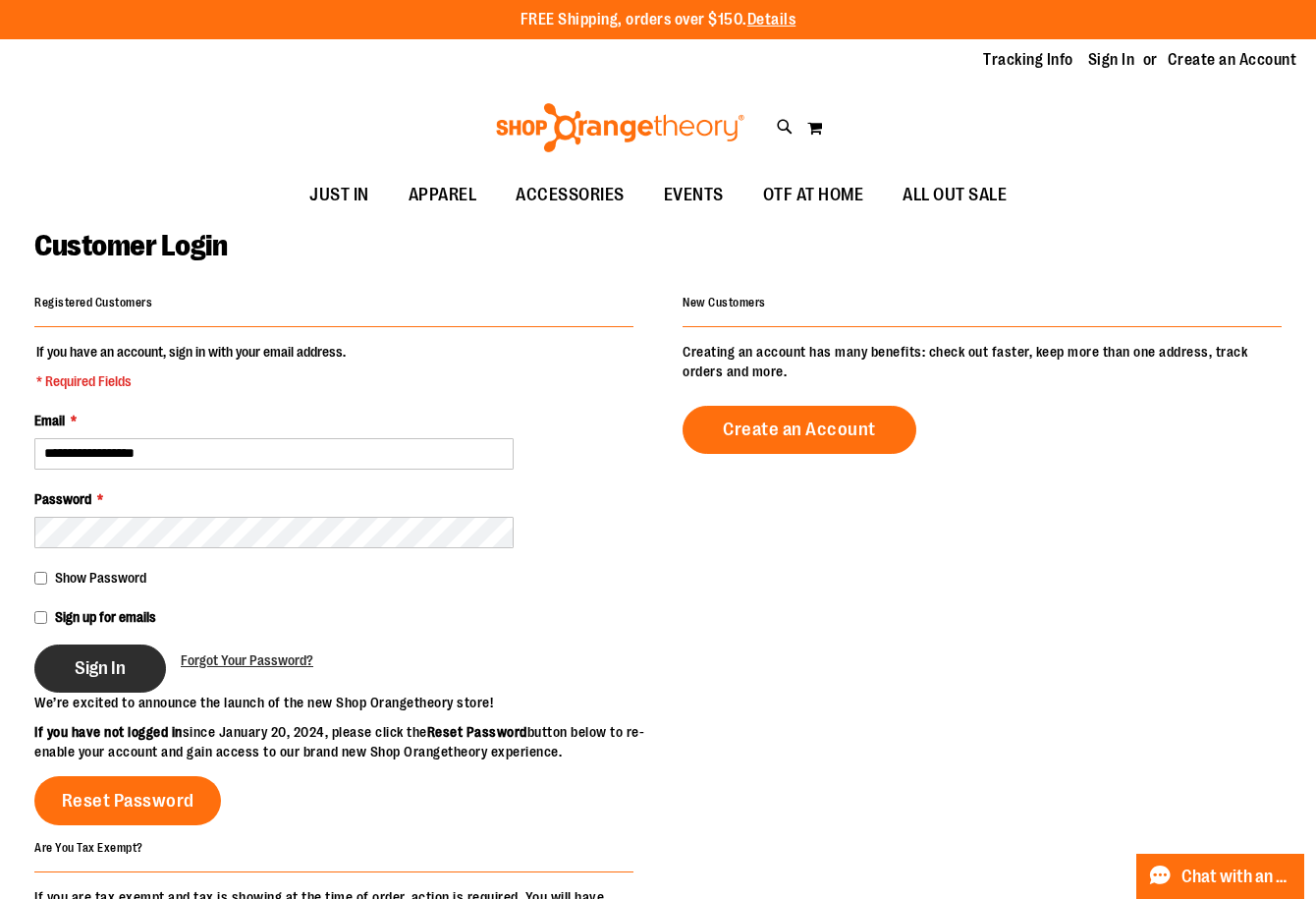 click on "Sign In" at bounding box center [100, 668] 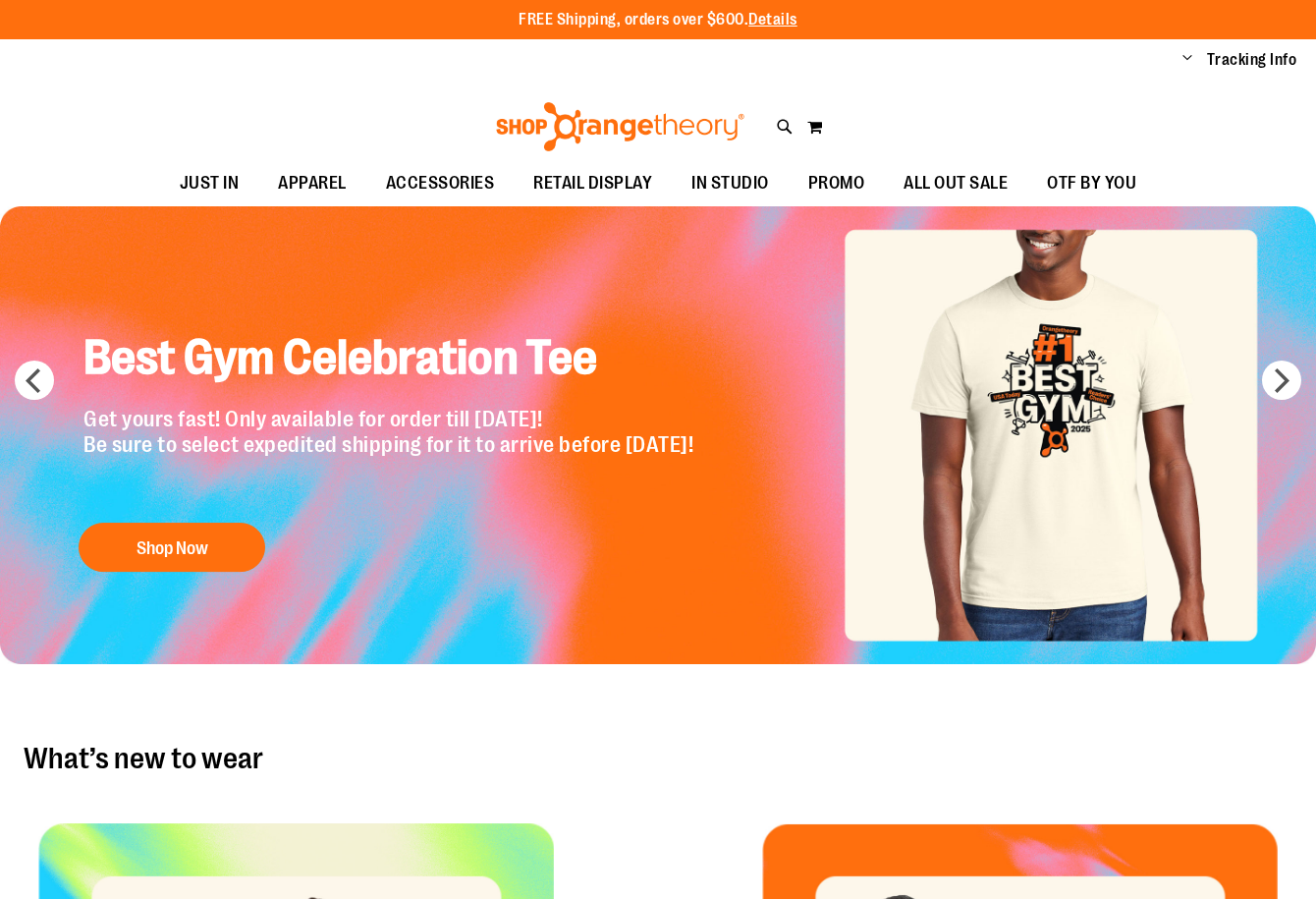 scroll, scrollTop: 0, scrollLeft: 0, axis: both 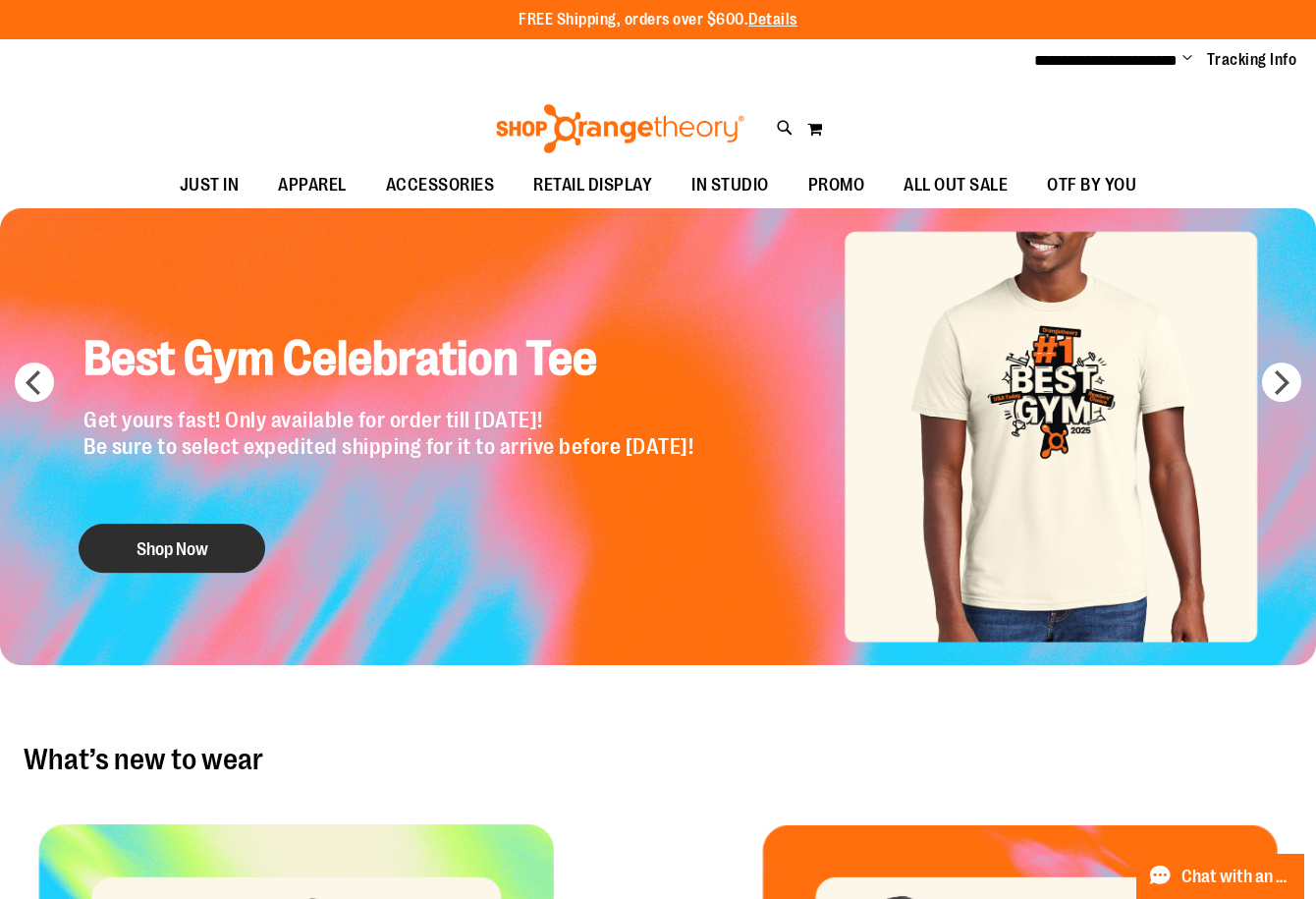 click on "Shop Now" at bounding box center [172, 548] 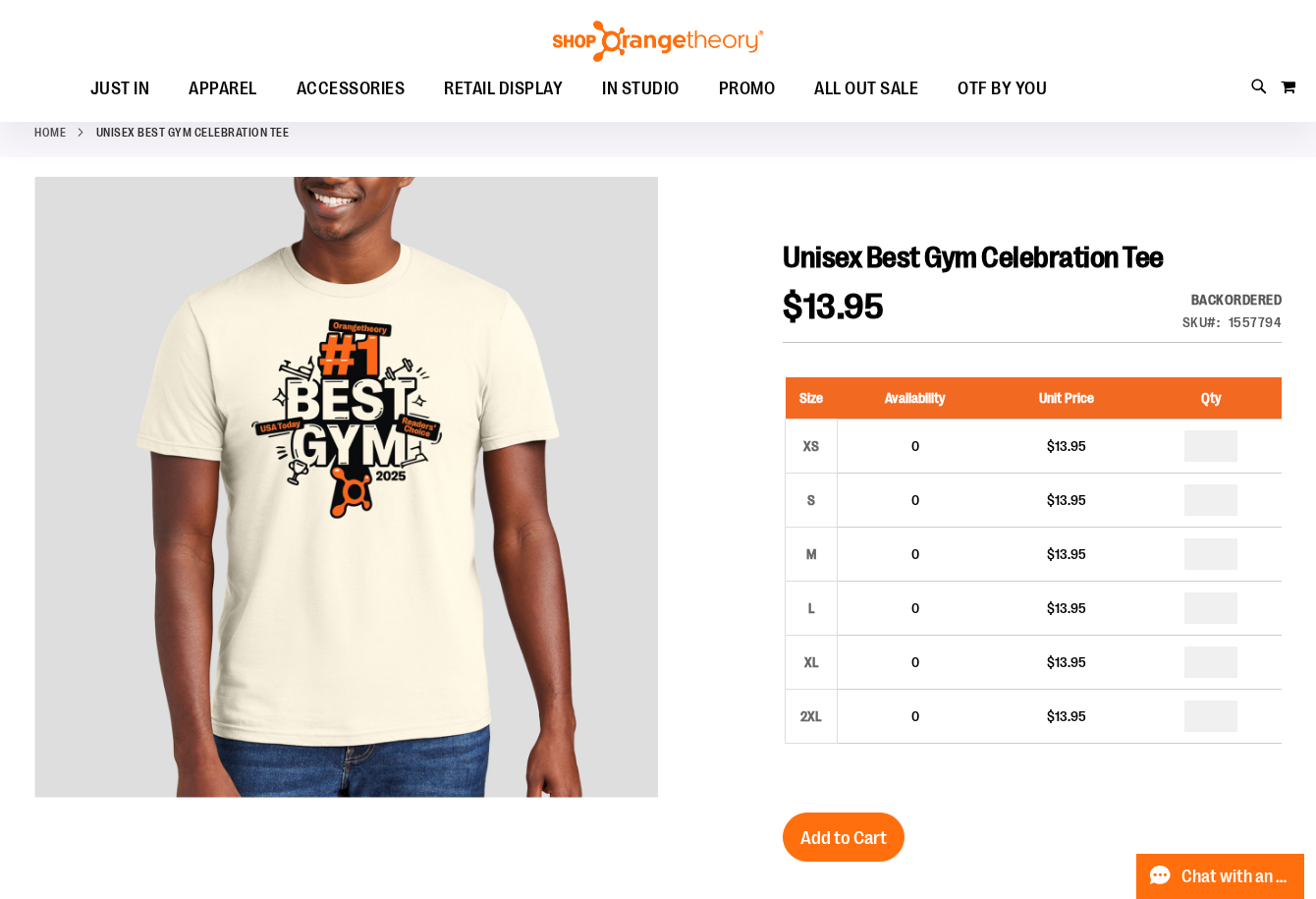 scroll, scrollTop: 0, scrollLeft: 0, axis: both 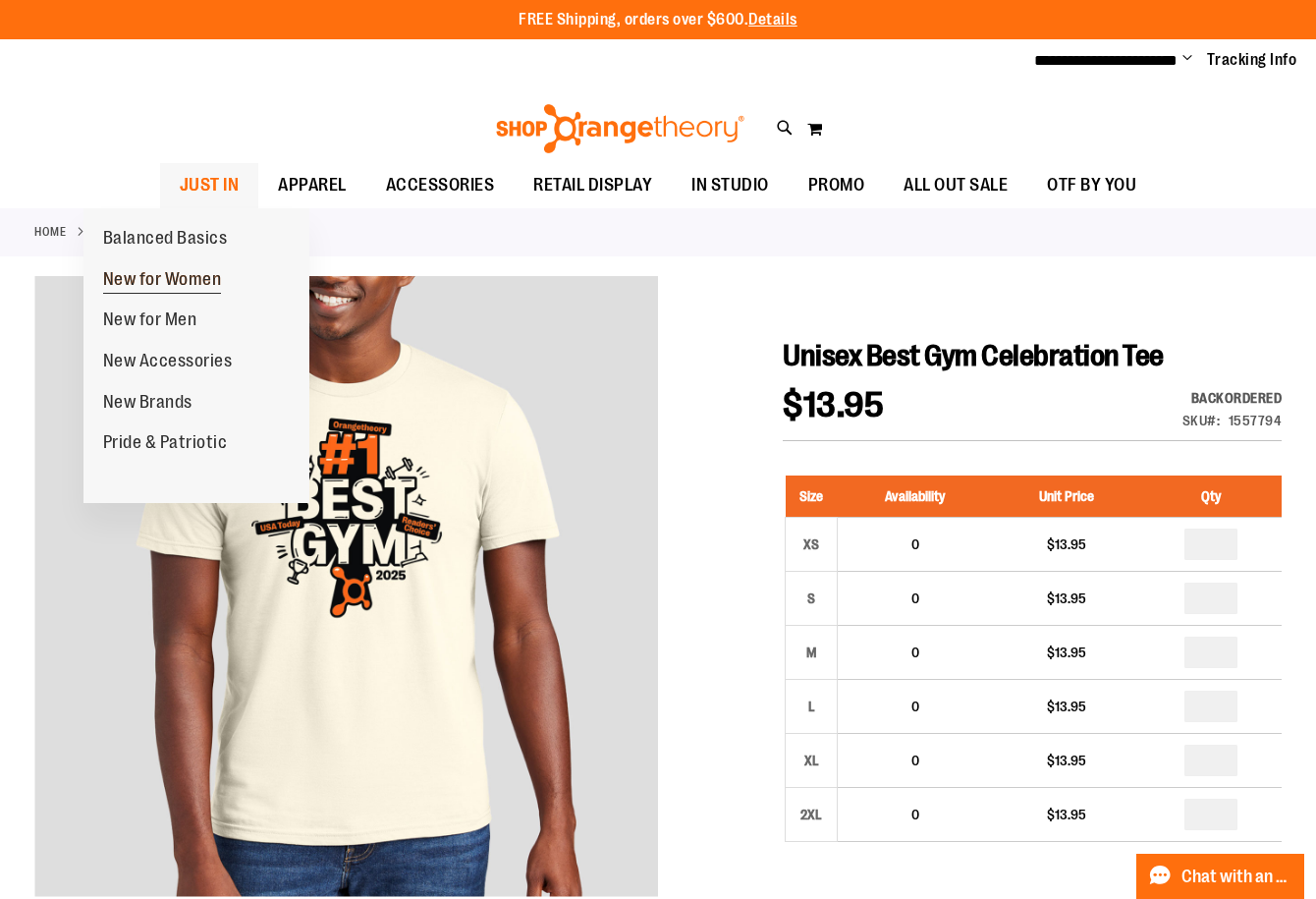 click on "New for Women" at bounding box center [162, 281] 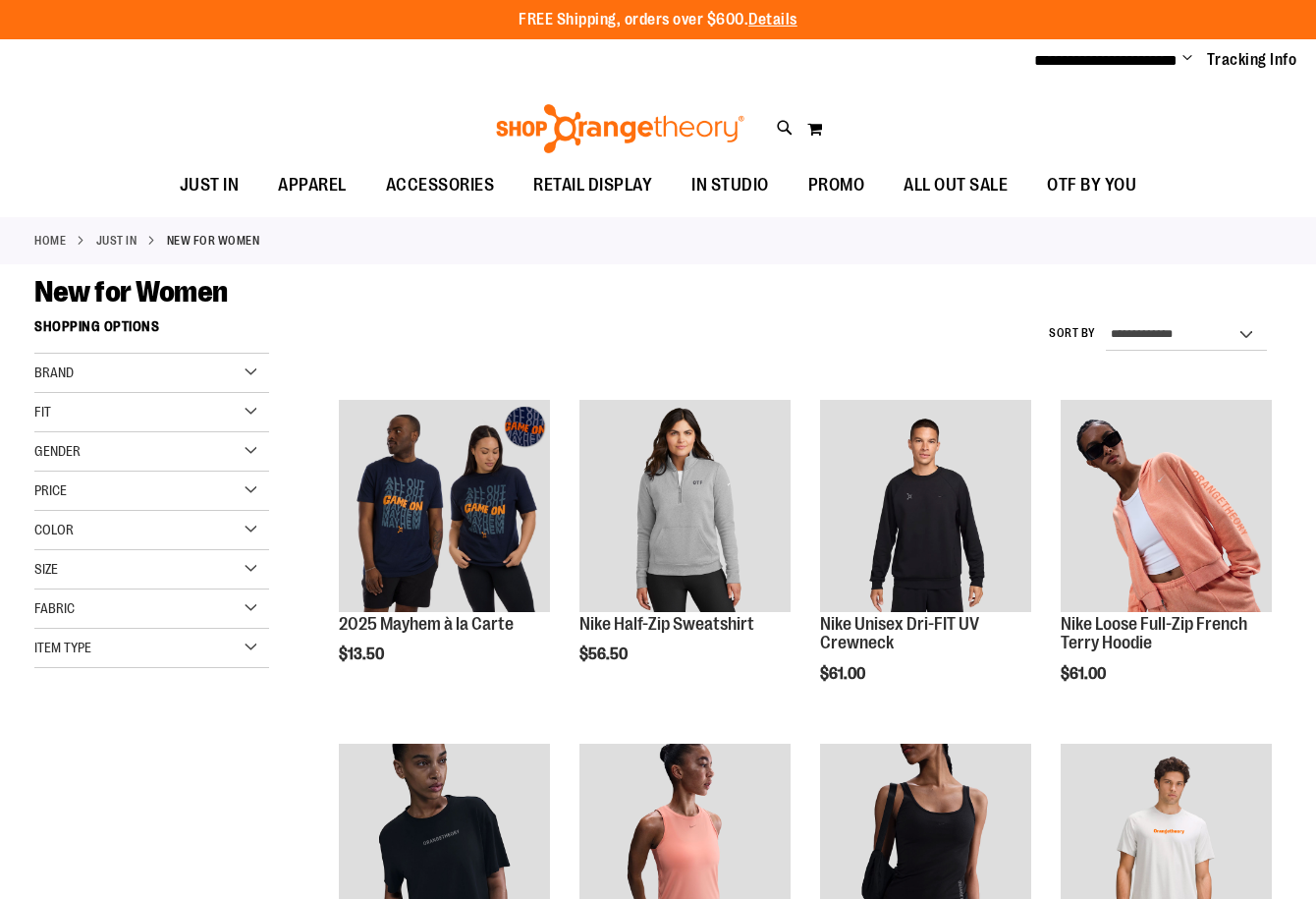 scroll, scrollTop: 0, scrollLeft: 0, axis: both 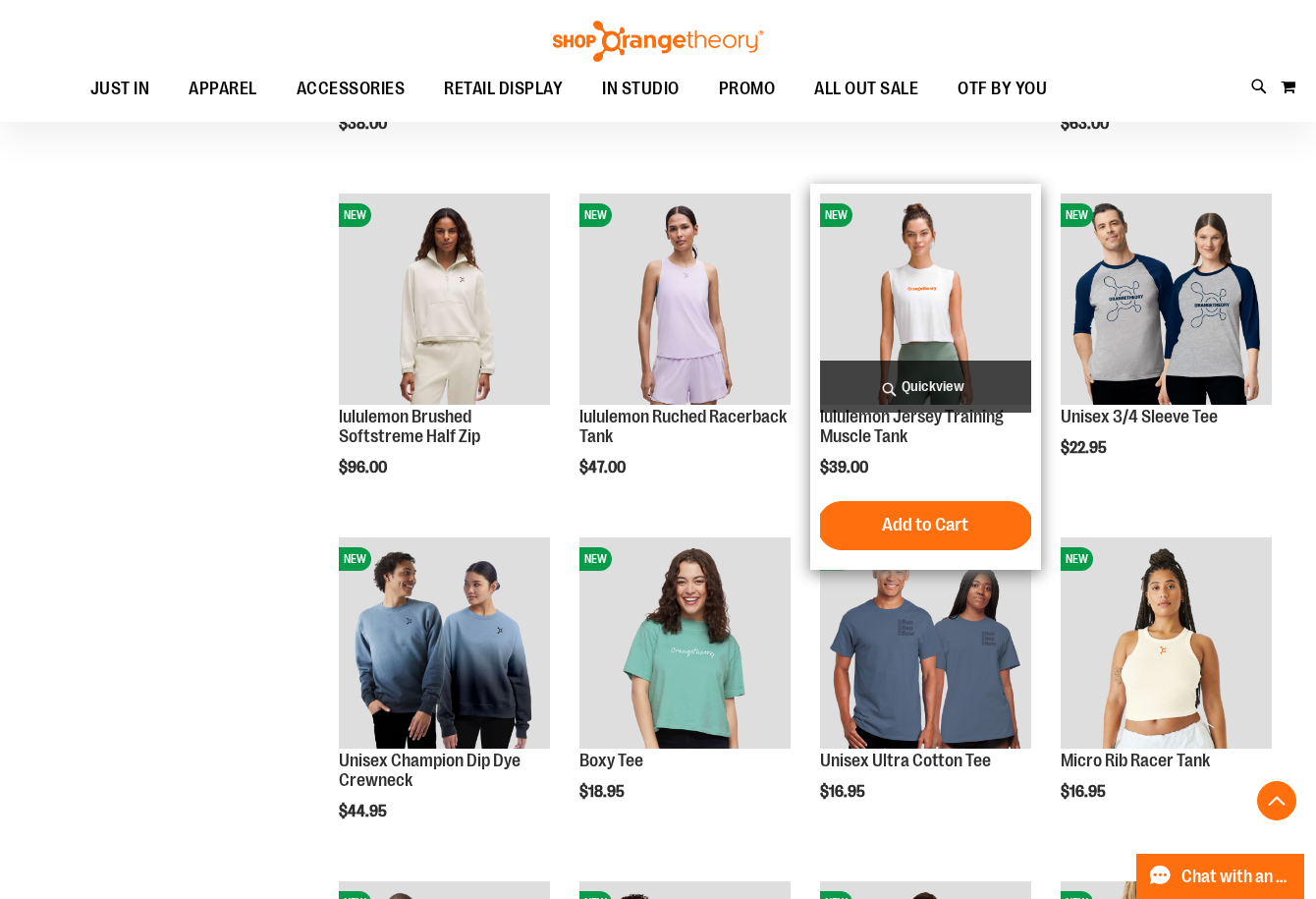 click at bounding box center [925, 299] 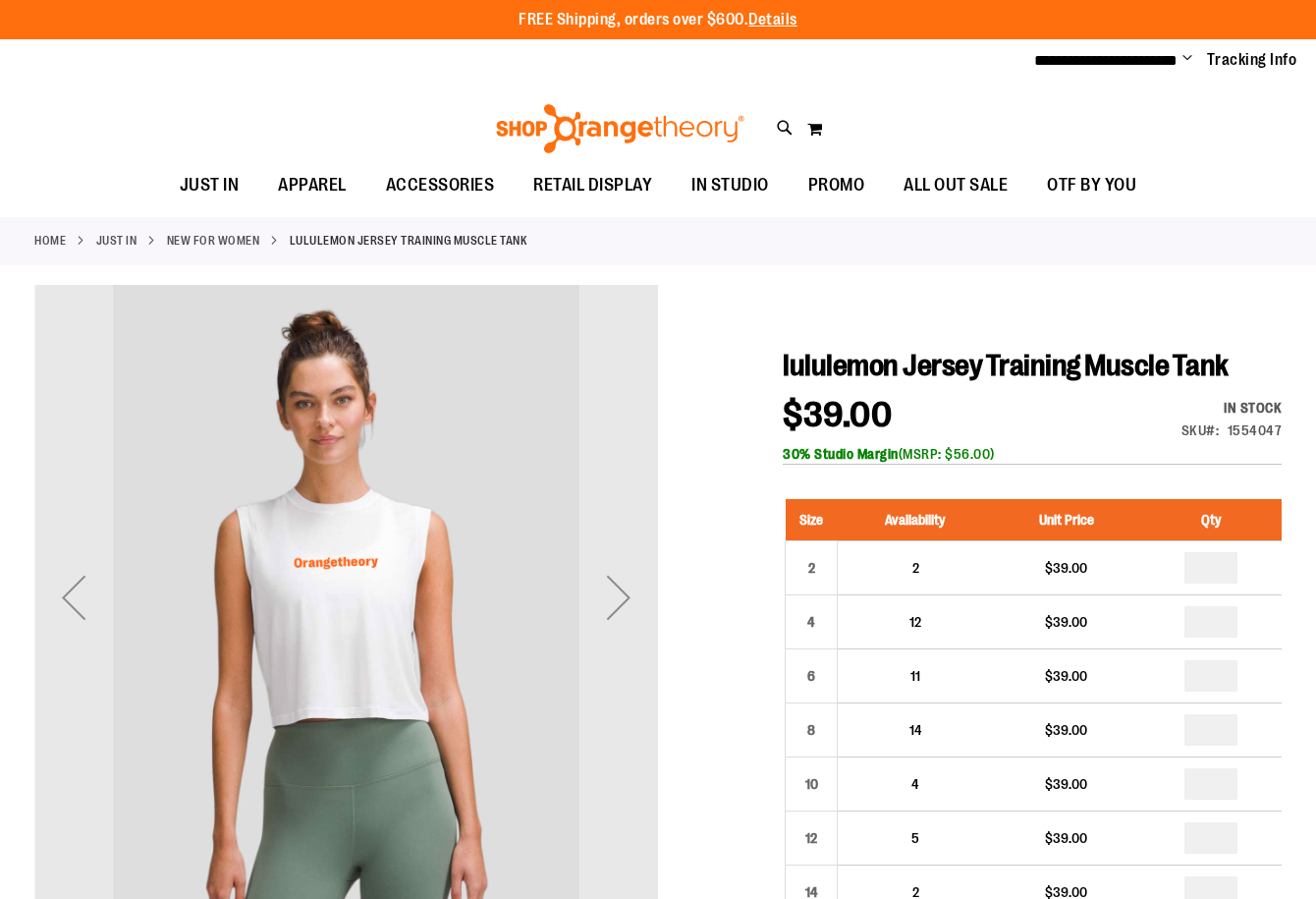 scroll, scrollTop: 0, scrollLeft: 0, axis: both 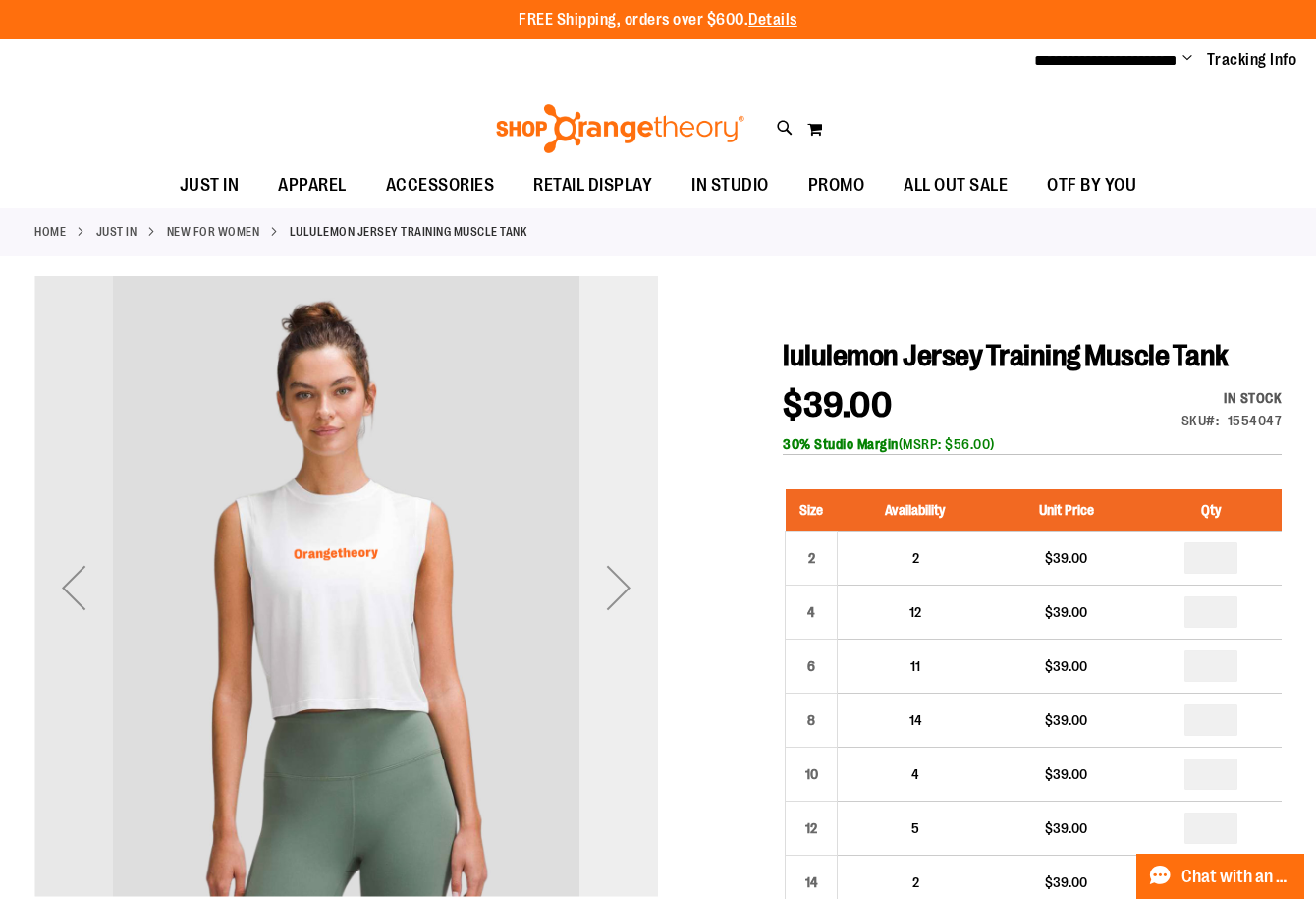 click at bounding box center [619, 588] 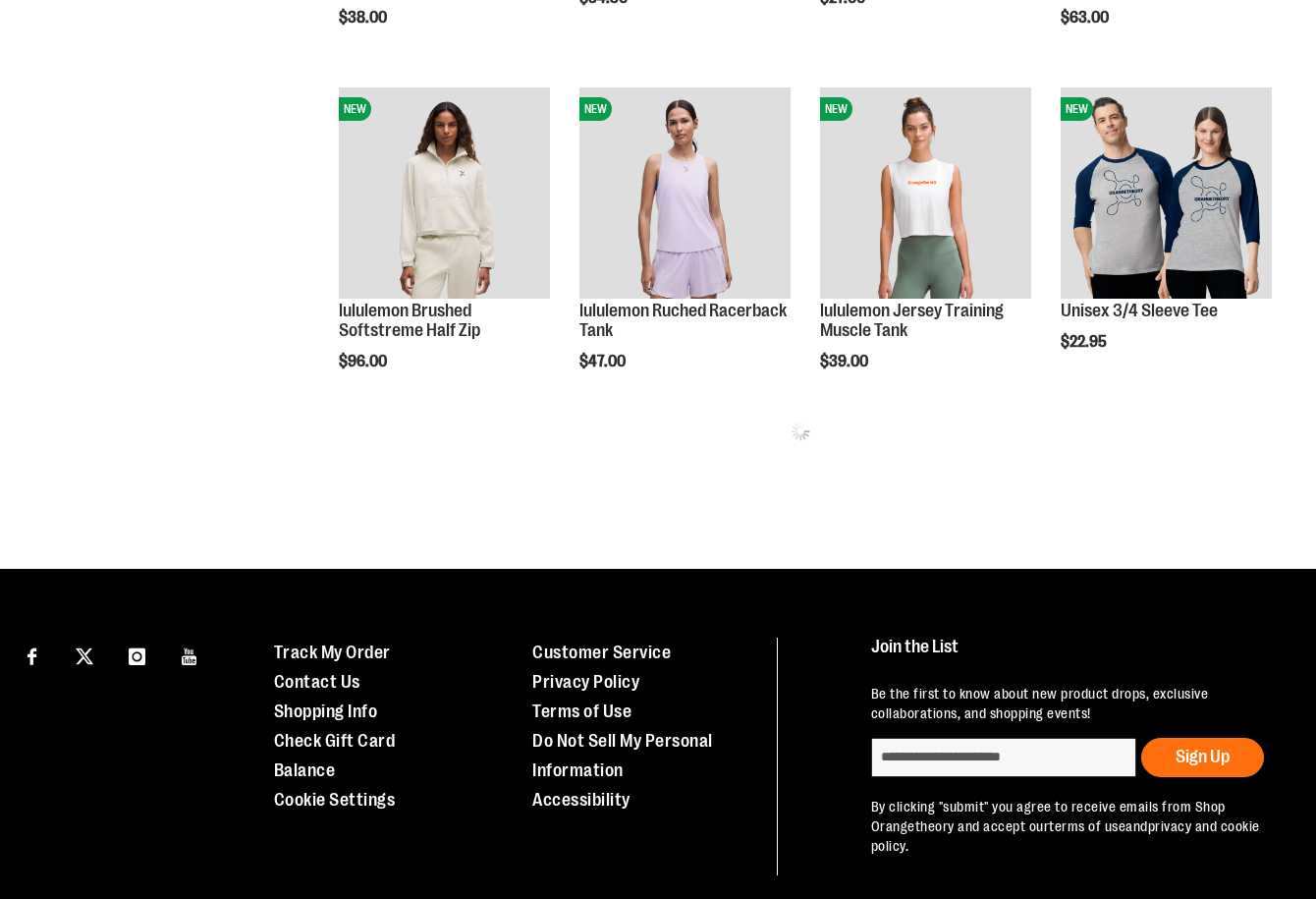 scroll, scrollTop: 989, scrollLeft: 0, axis: vertical 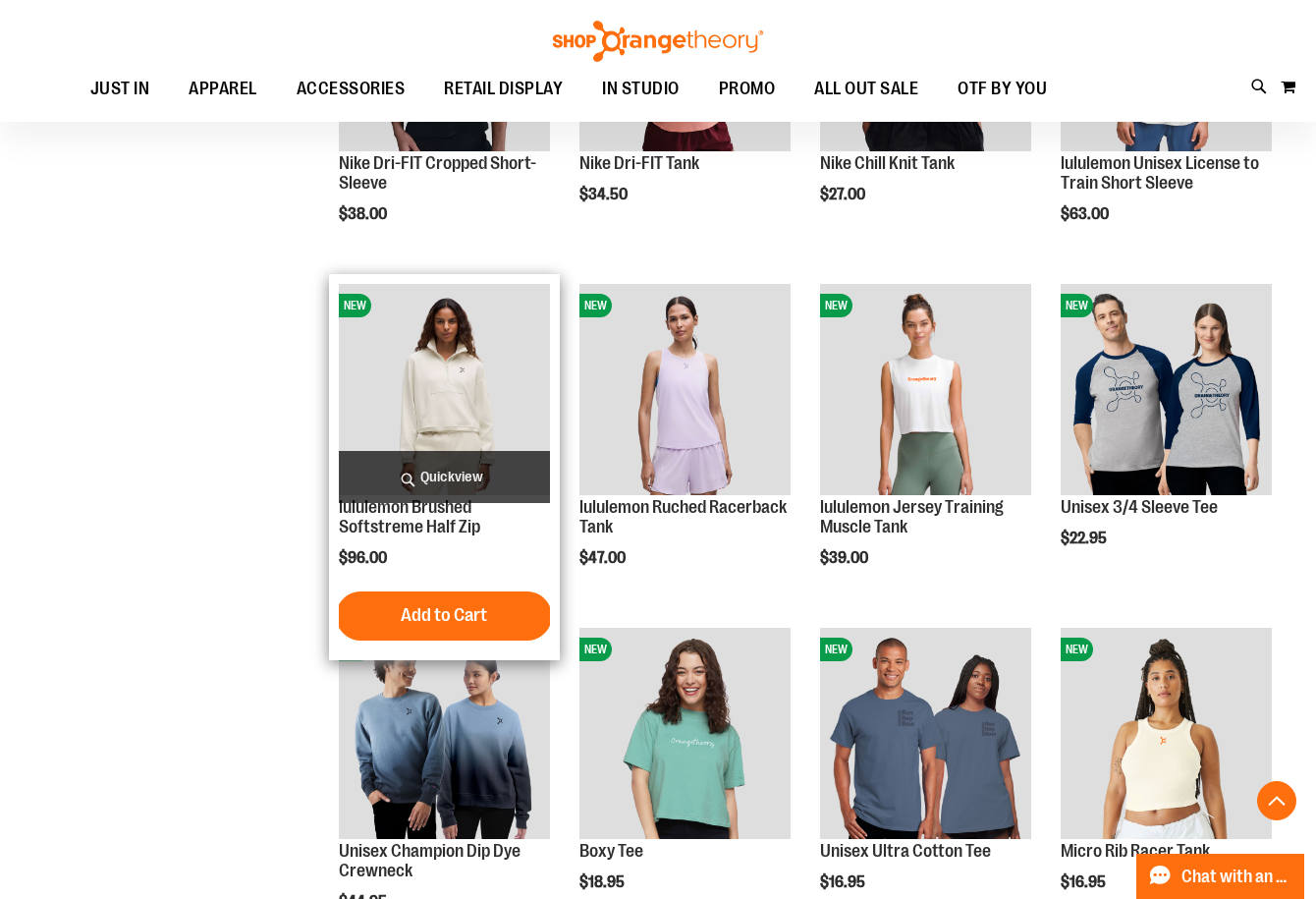 click at bounding box center (444, 389) 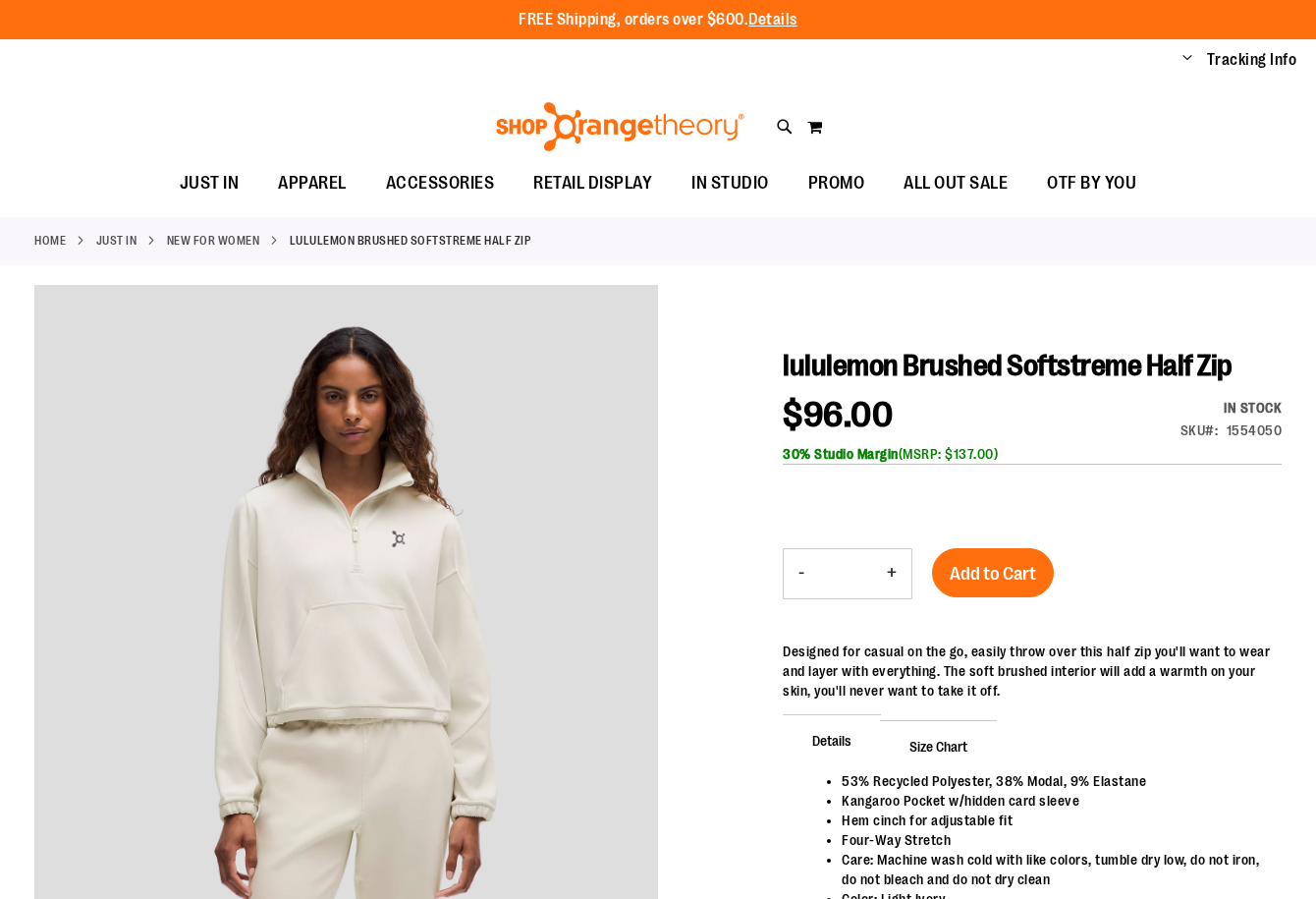 scroll, scrollTop: 0, scrollLeft: 0, axis: both 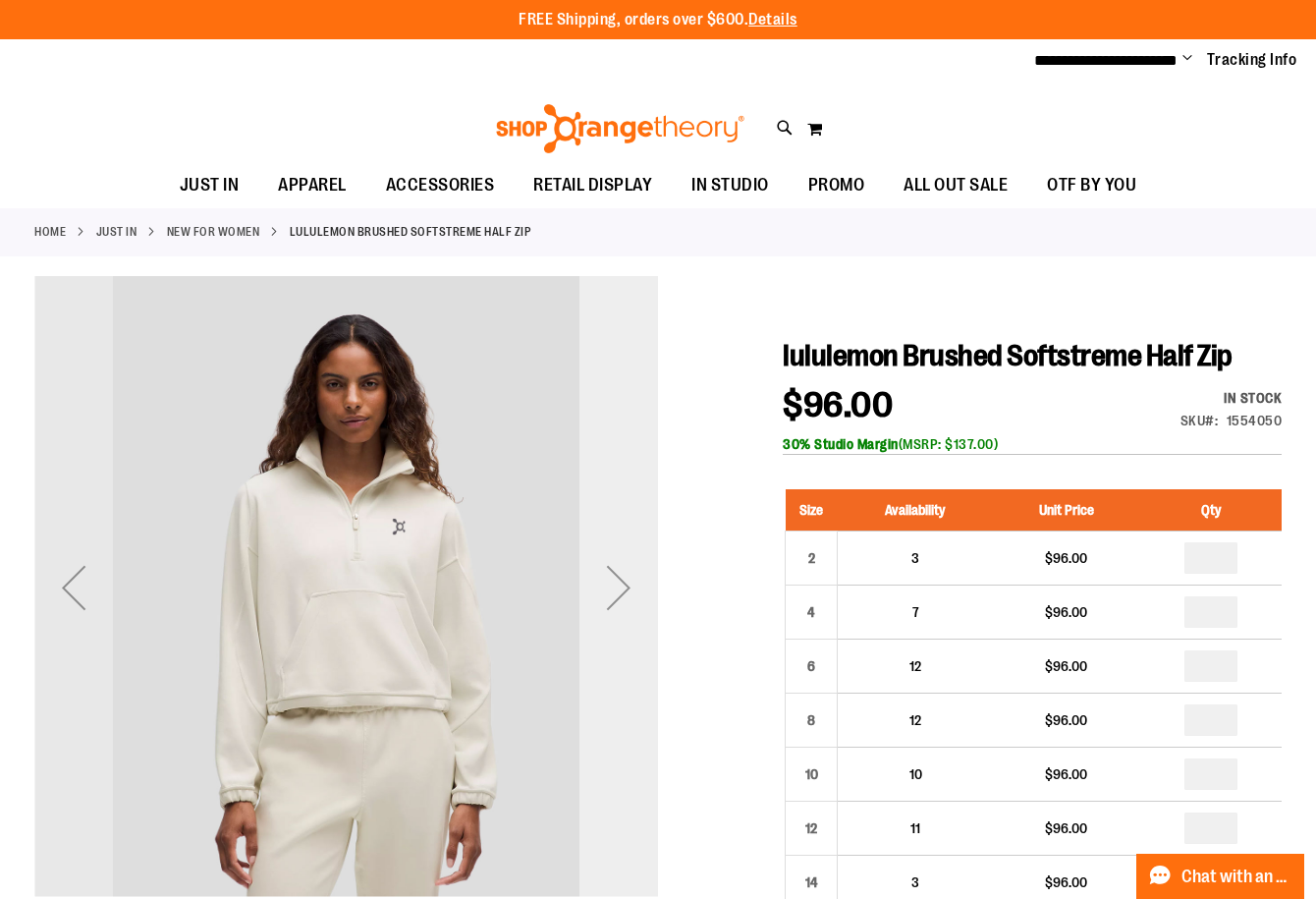 click at bounding box center [619, 588] 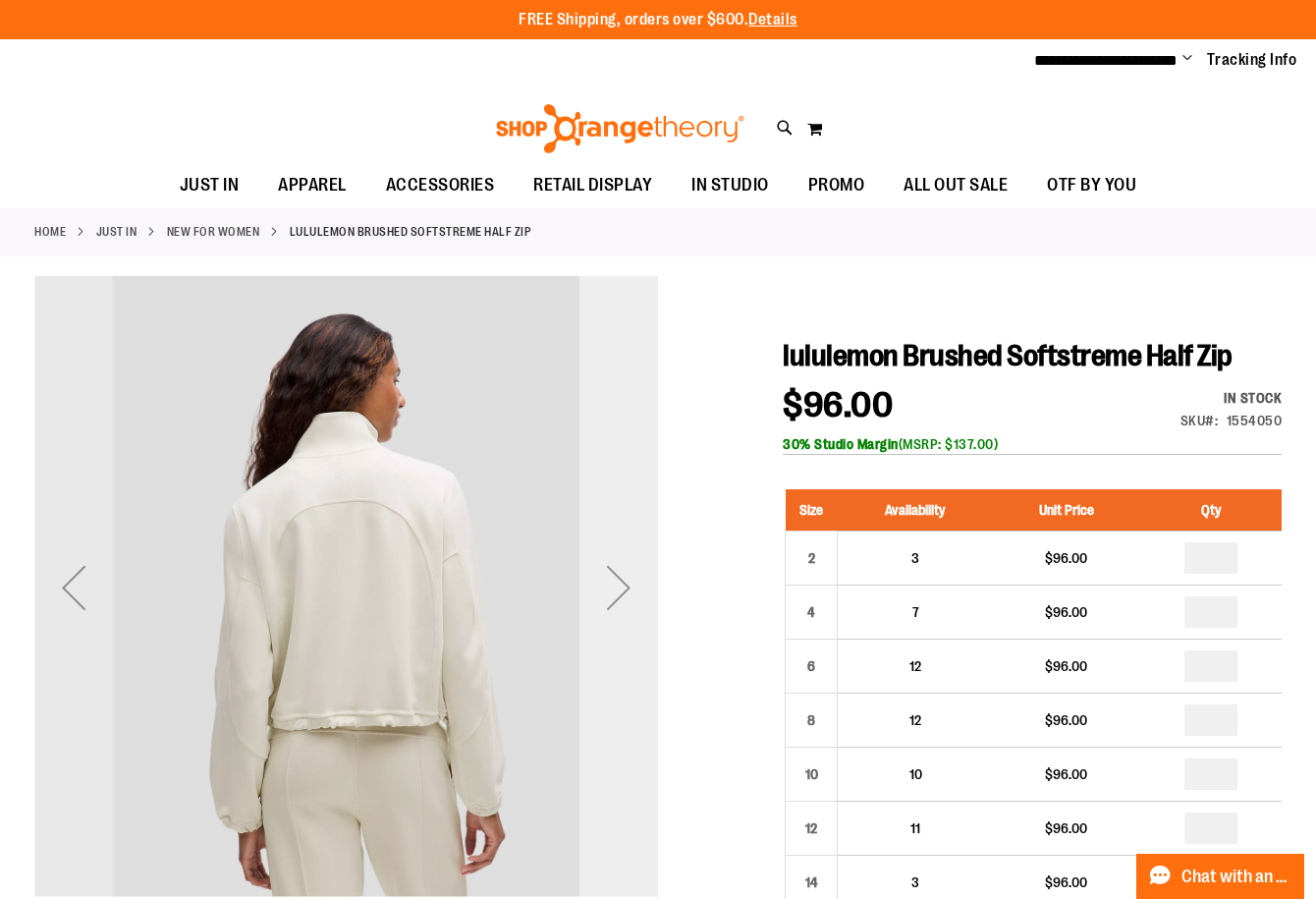 click at bounding box center [619, 588] 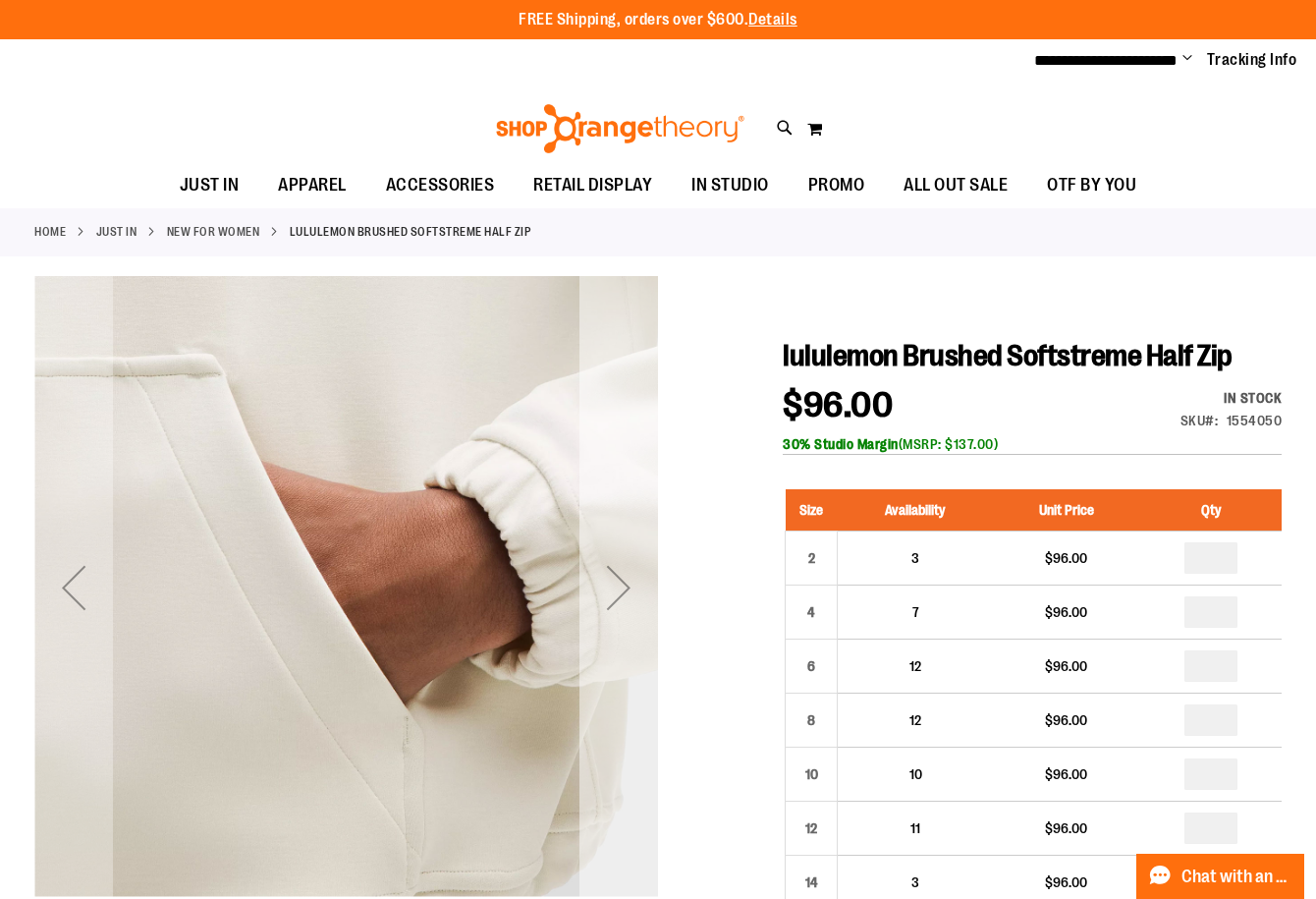 click at bounding box center (619, 588) 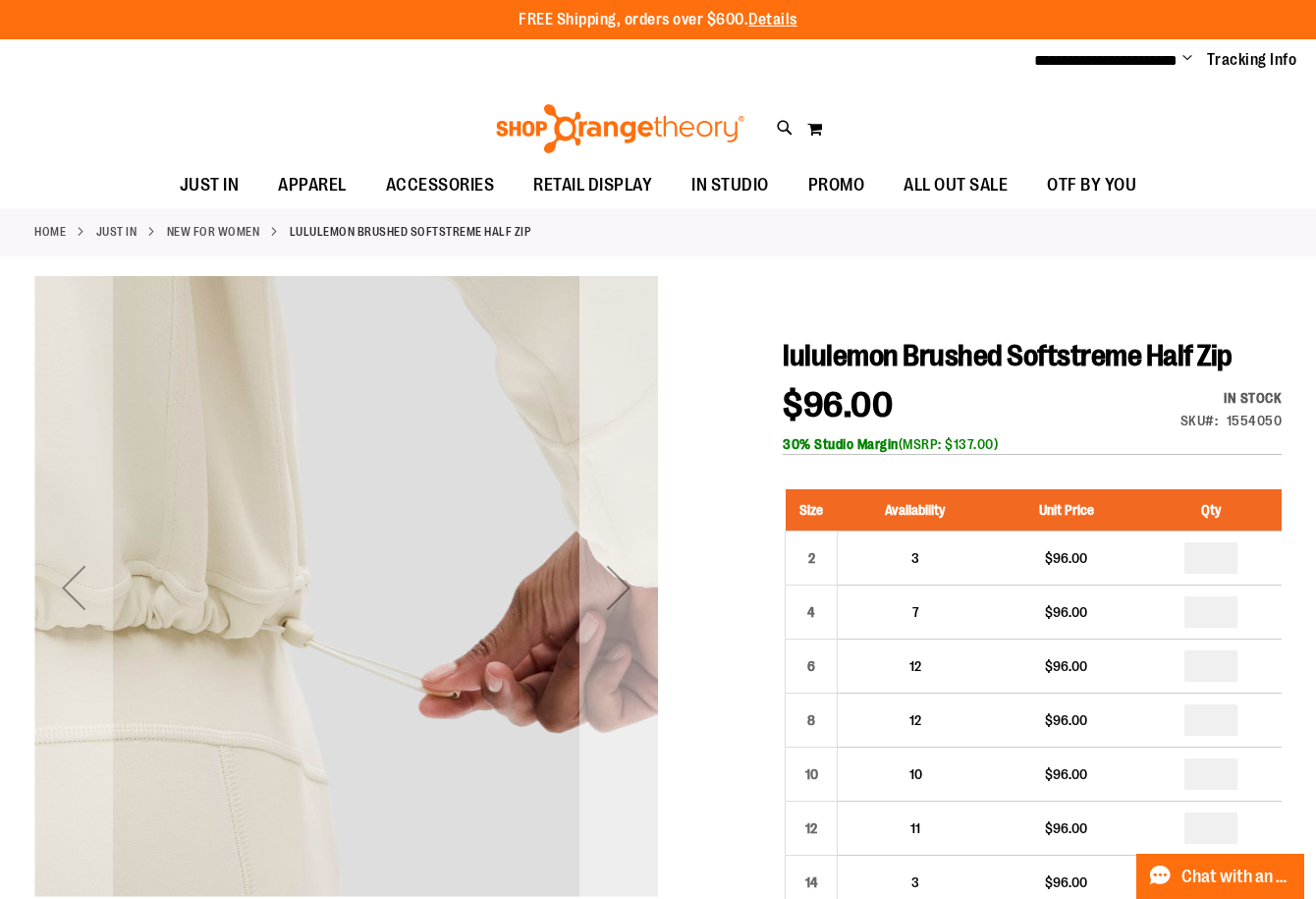 click at bounding box center (619, 588) 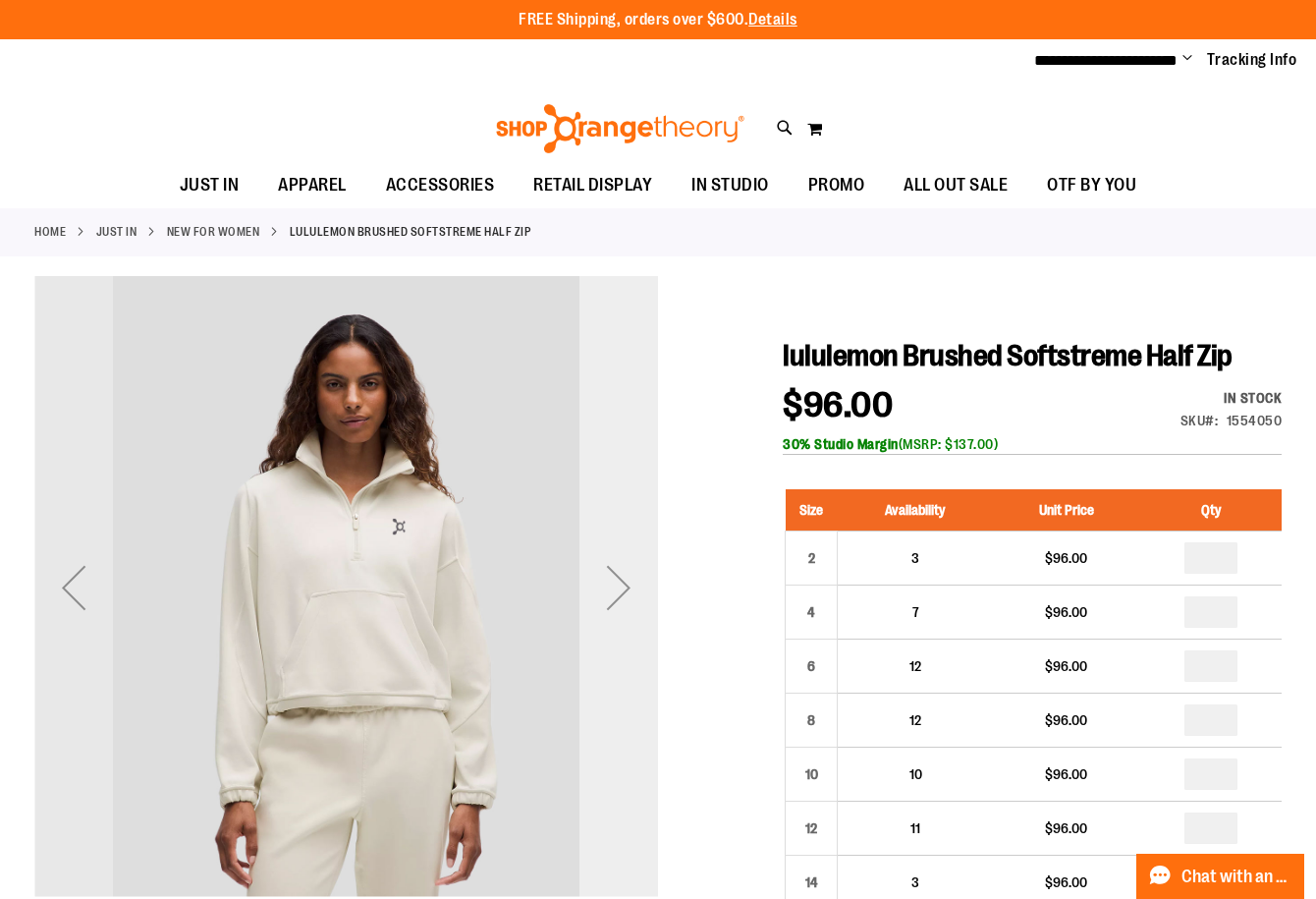 click at bounding box center [619, 588] 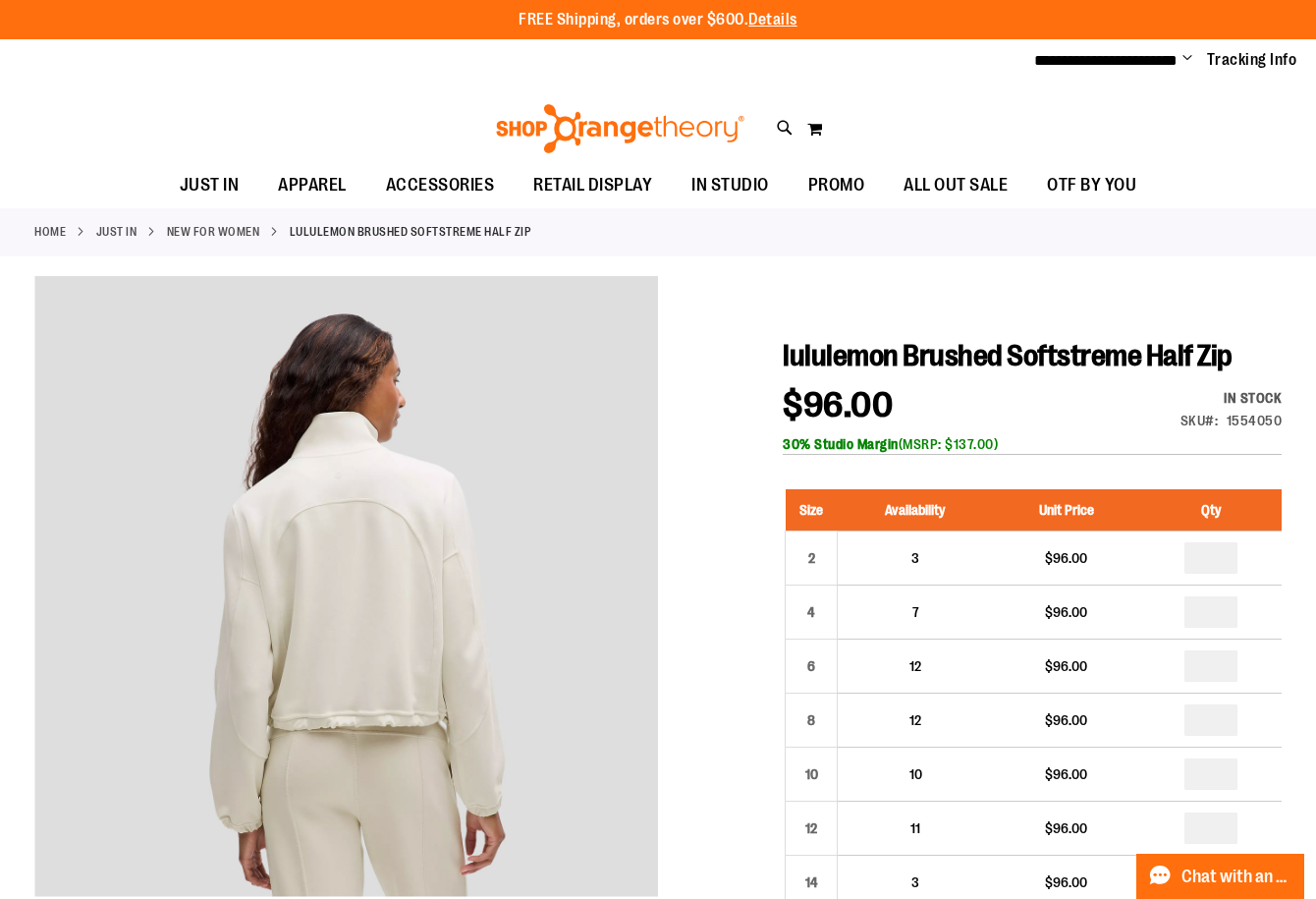 click on "**********" at bounding box center (658, 61) 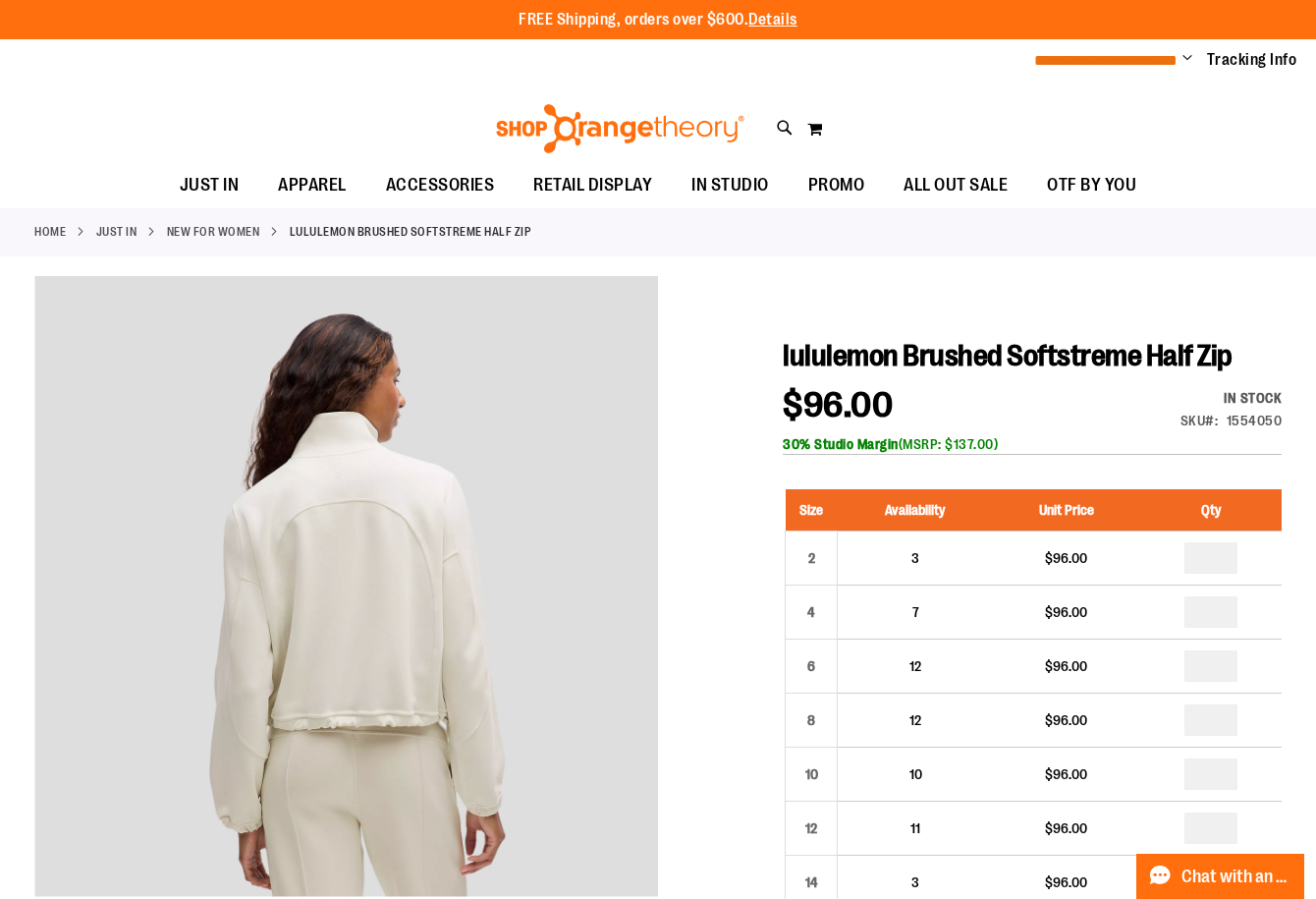 click on "**********" at bounding box center (1106, 60) 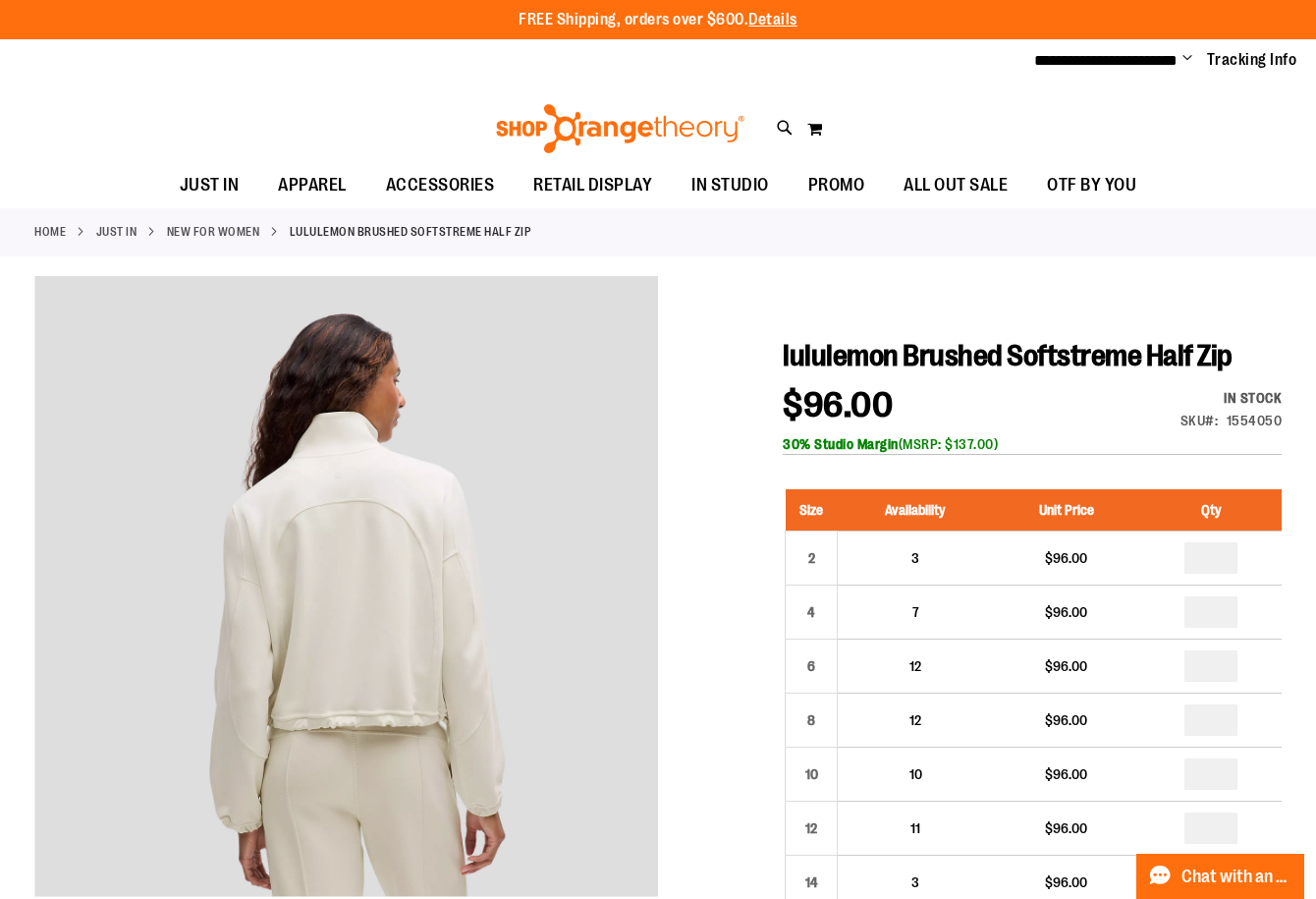 click on "Change" at bounding box center [1187, 59] 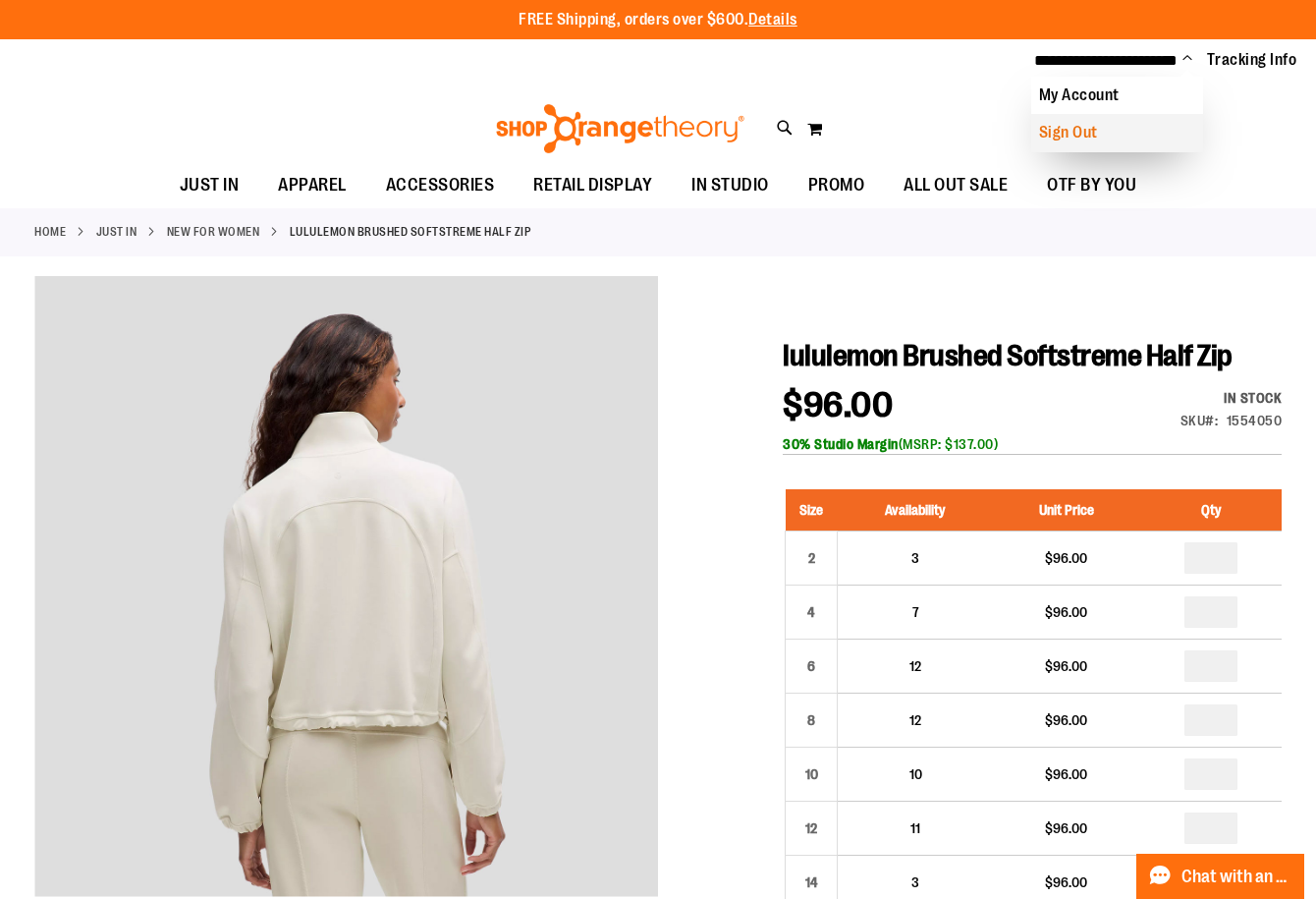 click on "Sign Out" at bounding box center (1117, 133) 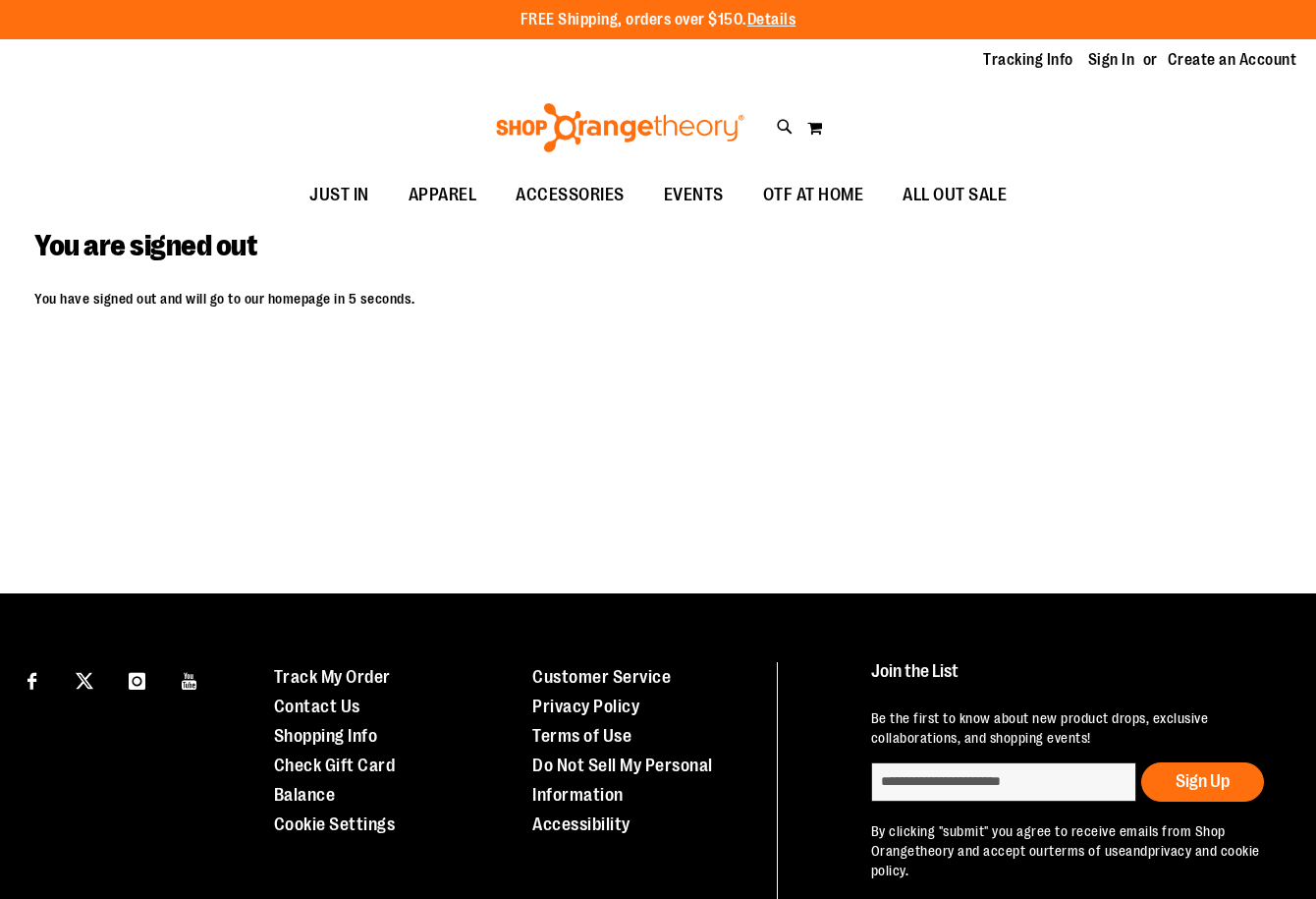 scroll, scrollTop: 0, scrollLeft: 0, axis: both 